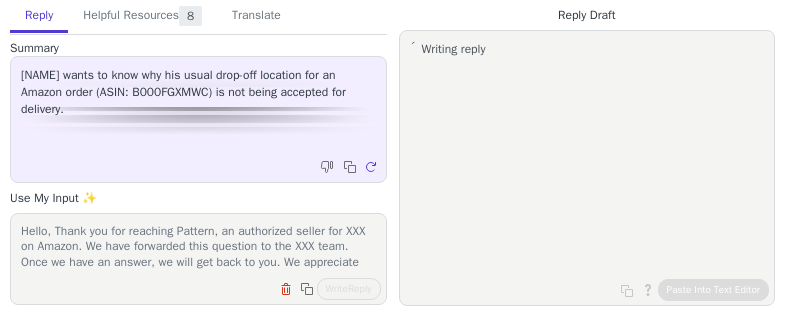 scroll, scrollTop: 0, scrollLeft: 0, axis: both 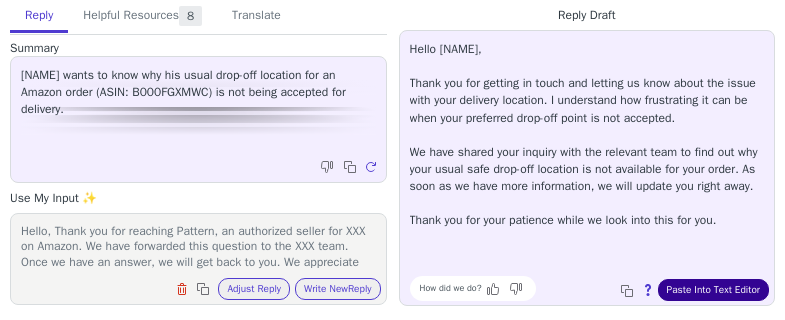 click on "Paste Into Text Editor" at bounding box center (713, 290) 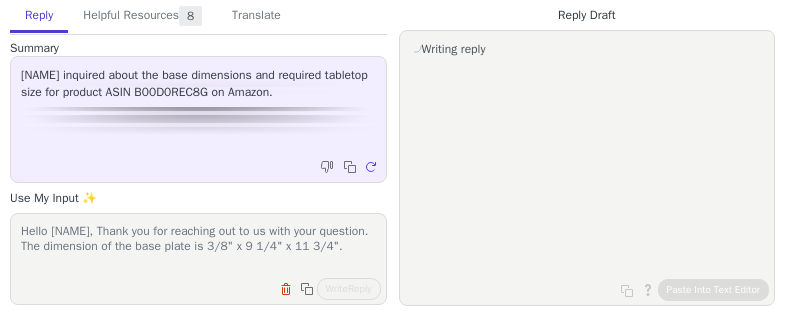 scroll, scrollTop: 0, scrollLeft: 0, axis: both 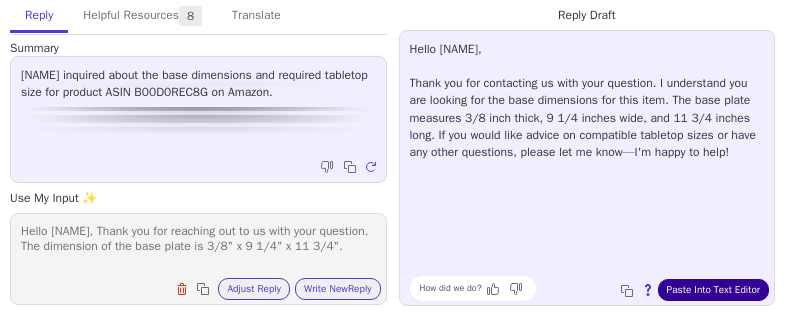 click on "Paste Into Text Editor" at bounding box center (713, 290) 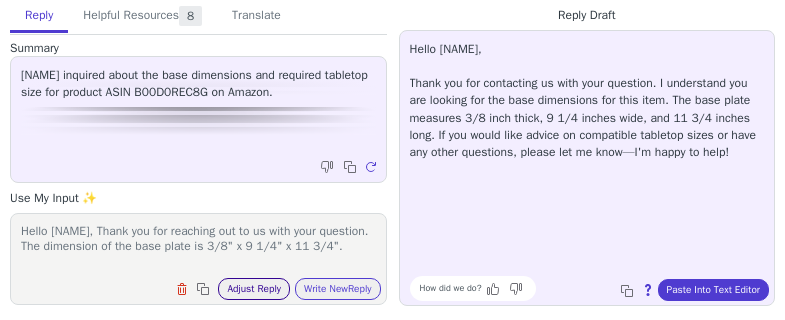 click on "Adjust Reply" at bounding box center (254, 289) 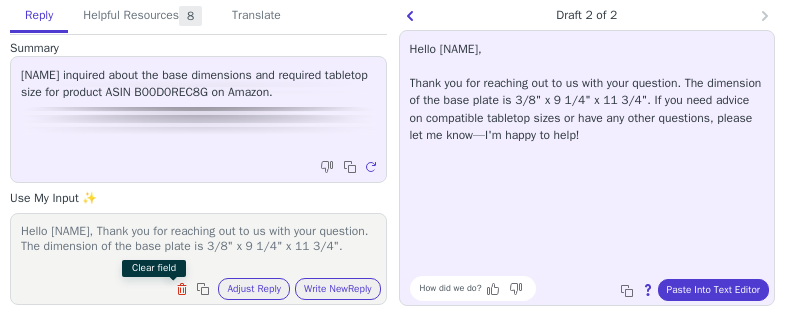 click on "Clear field Copy to clipboard Adjust Reply Use input to adjust reply draft Write New  Reply" at bounding box center [275, 289] 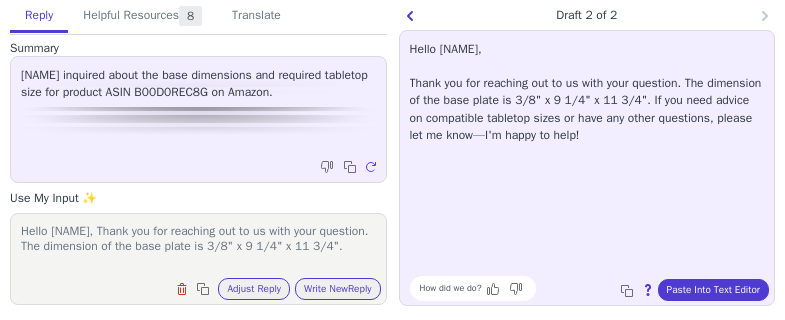 click on "Clear field Copy to clipboard Adjust Reply Use input to adjust reply draft Write New  Reply" at bounding box center [275, 289] 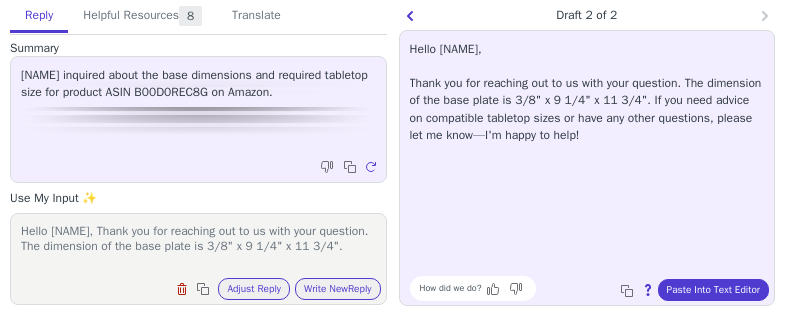 click at bounding box center [182, 289] 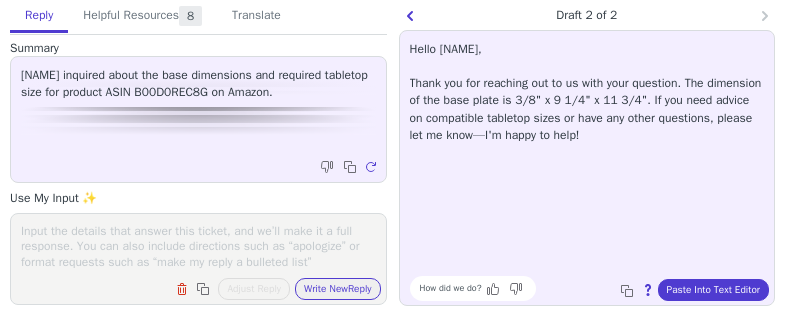 click at bounding box center [198, 246] 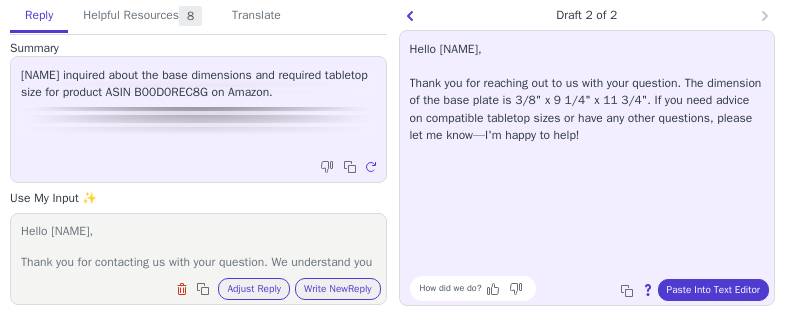 scroll, scrollTop: 171, scrollLeft: 0, axis: vertical 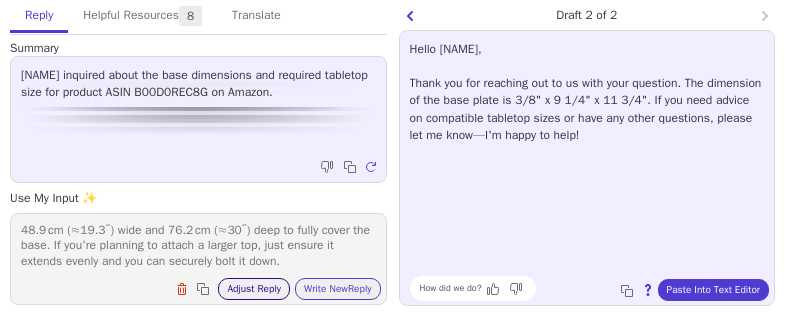 type on "Hello David,
Thank you for contacting us with your question. We understand you are looking for the base dimensions for this item. The base plate measures 3/8 inch thick, 9 1/4 inches wide, and 11 3/4 inches long. If you would like advice on compatible tabletop sizes or have any other questions, please let me know—We are happy to help!
That means the router table top you attach to needs to be at least 48.9 cm (≈19.3″) wide and 76.2 cm (≈30″) deep to fully cover the base. If you're planning to attach a larger top, just ensure it extends evenly and you can securely bolt it down." 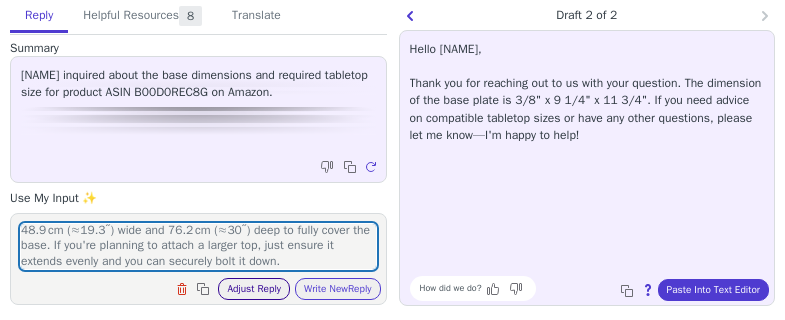 click on "Adjust Reply" at bounding box center (254, 289) 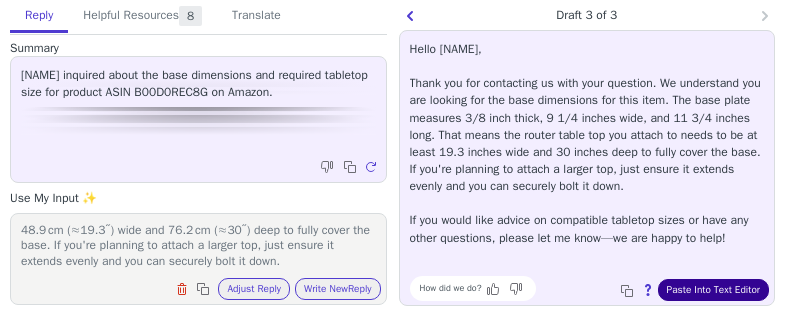 click on "Paste Into Text Editor" at bounding box center (713, 290) 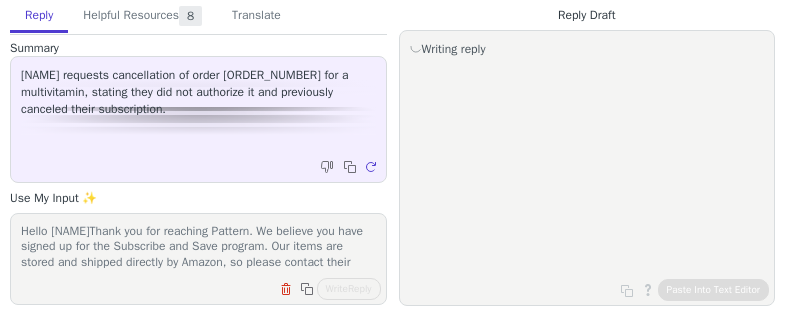 scroll, scrollTop: 0, scrollLeft: 0, axis: both 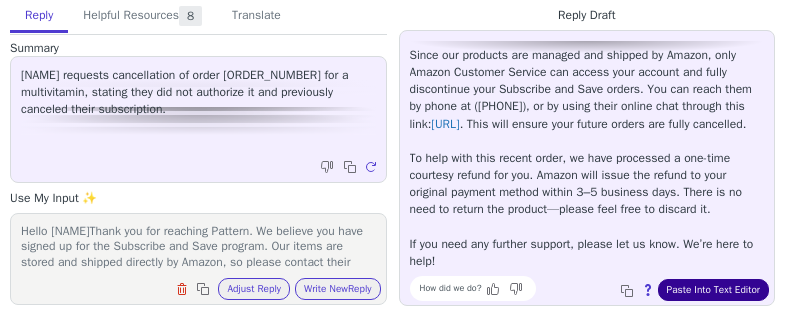 click on "Paste Into Text Editor" at bounding box center [713, 290] 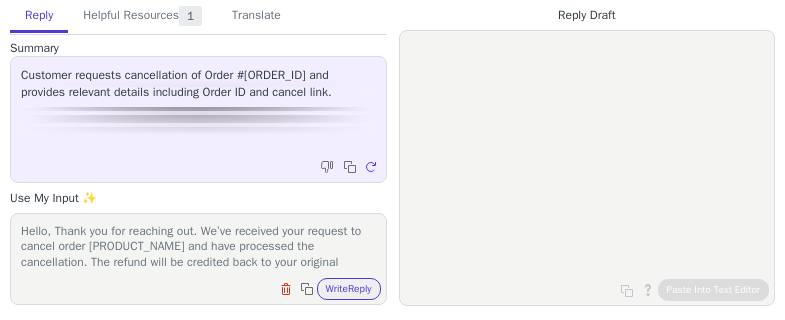 scroll, scrollTop: 0, scrollLeft: 0, axis: both 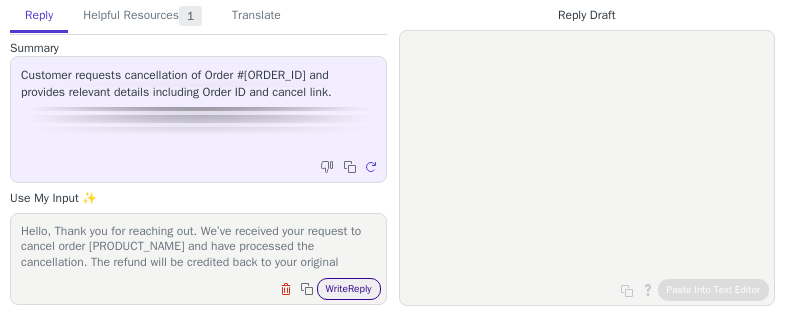 click on "Write  Reply" at bounding box center (349, 289) 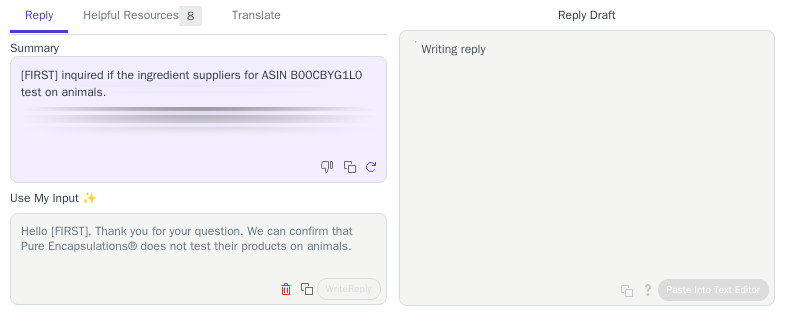 scroll, scrollTop: 0, scrollLeft: 0, axis: both 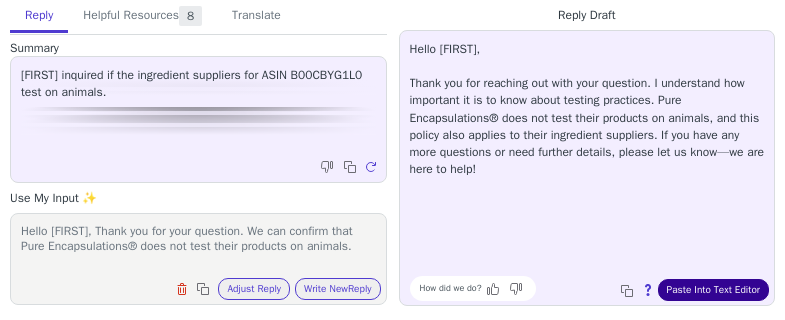 click on "Paste Into Text Editor" at bounding box center (713, 290) 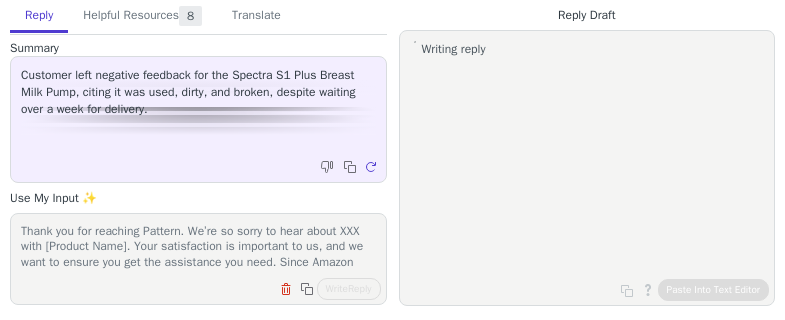 scroll, scrollTop: 0, scrollLeft: 0, axis: both 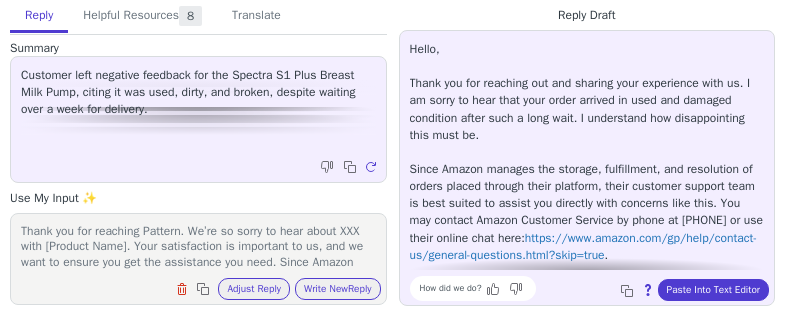 click on "Hello, Thank you for reaching out and sharing your experience with us. I am sorry to hear that your order arrived in used and damaged condition after such a long wait. I understand how disappointing this must be. Since Amazon manages the storage, fulfillment, and resolution of orders placed through their platform, their customer support team is best suited to assist you directly with concerns like this. You may contact Amazon Customer Service by phone at [PHONE] or use their online chat here:  https://www.amazon.com/gp/help/contact-us/general-questions.html?skip=true . Although we are not able to handle returns or replacements for orders fulfilled by Amazon, we want to ensure you are fully supported. If you have any difficulties during this process or need further clarification, please feel free to reach out to us. We appreciate your understanding and are always here to help however we can. How did we do?   Copy to clipboard About this reply Paste Into Text Editor" at bounding box center [587, 168] 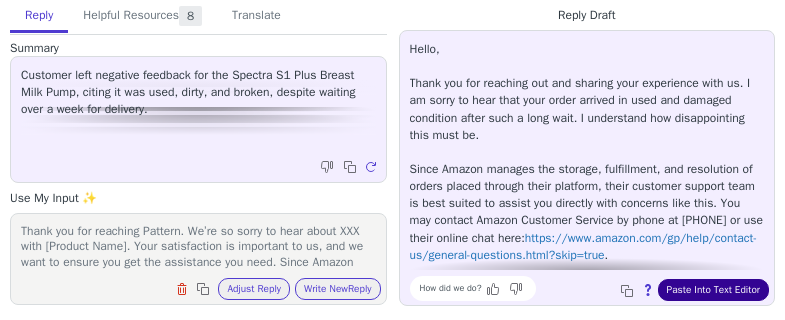 click on "Paste Into Text Editor" at bounding box center (713, 290) 